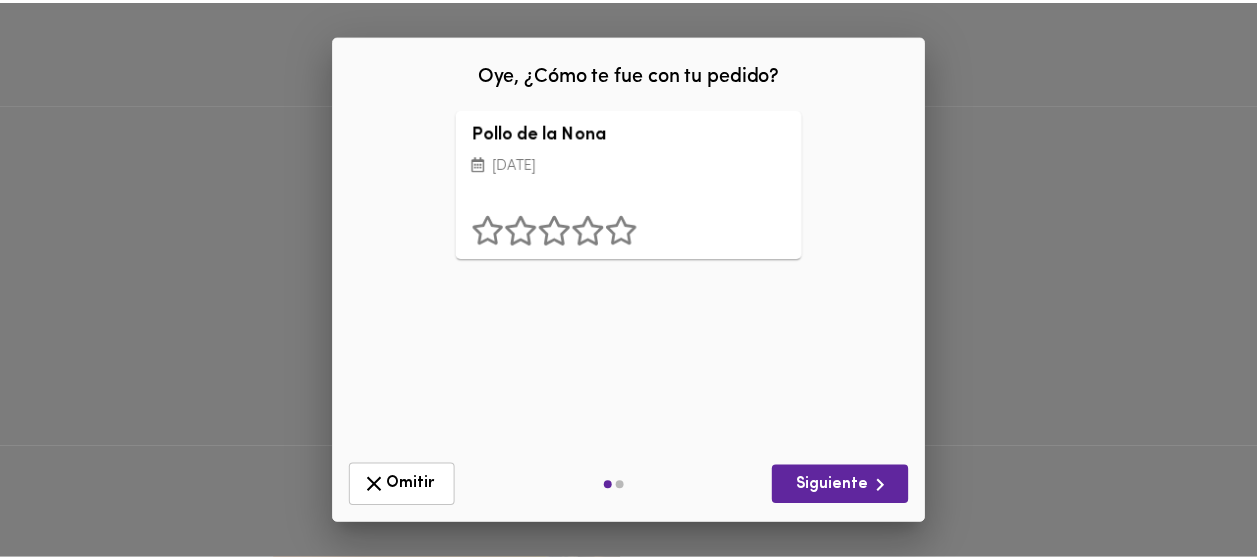 scroll, scrollTop: 0, scrollLeft: 0, axis: both 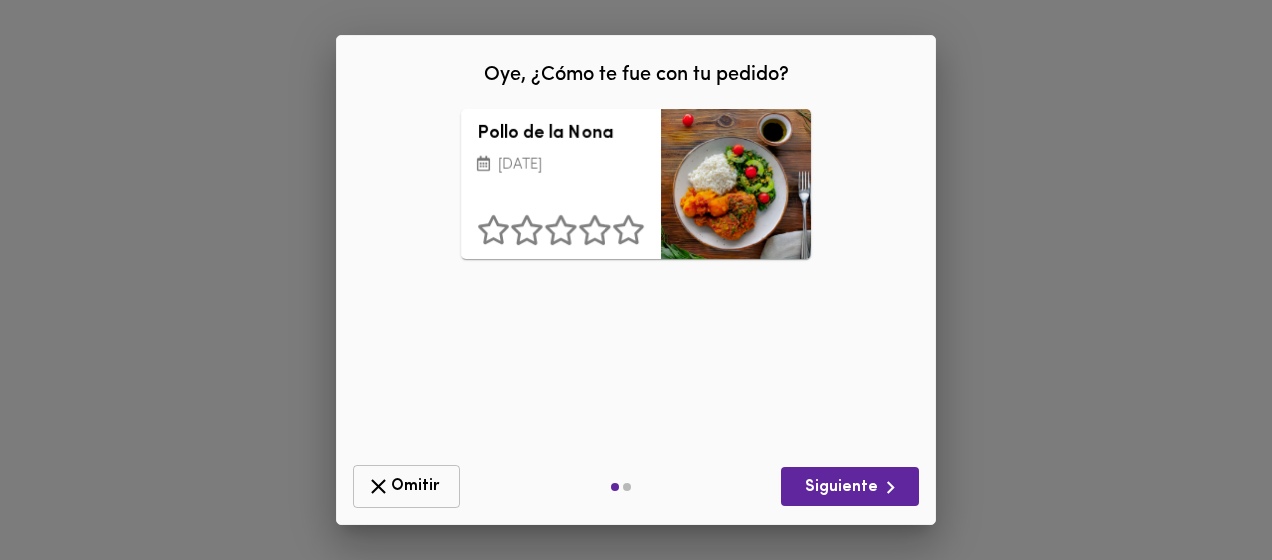 click 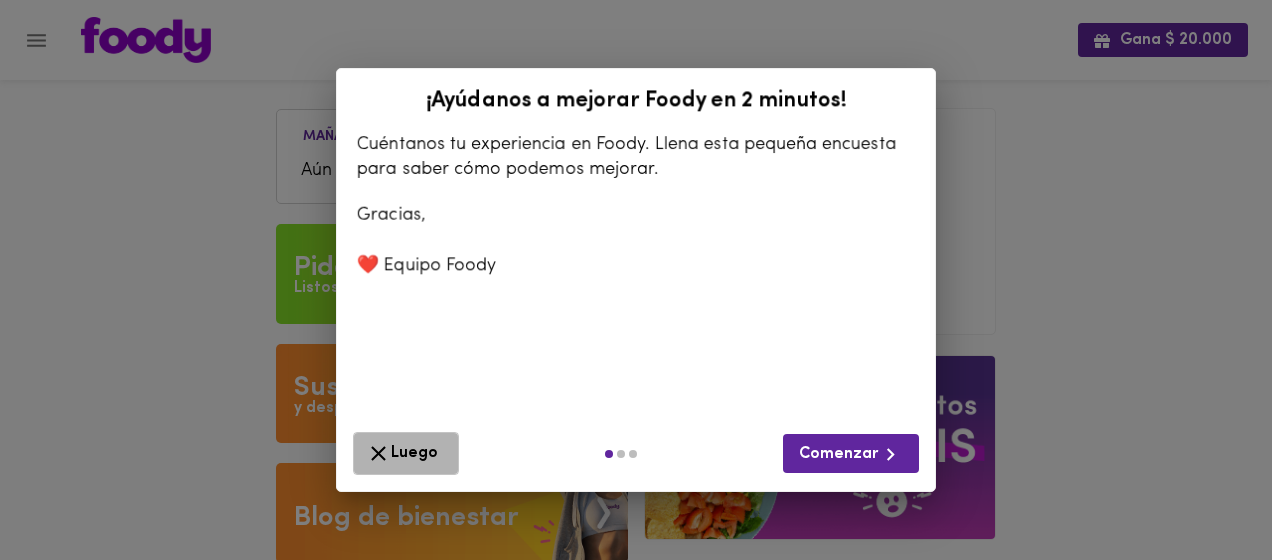 click on "Luego" at bounding box center [406, 453] 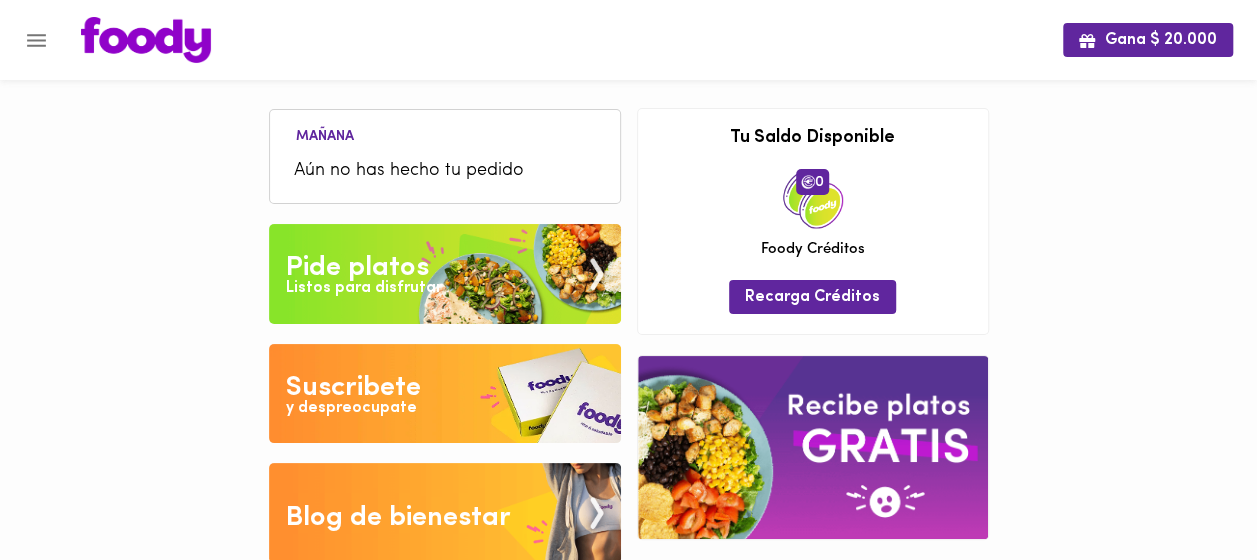 click at bounding box center [445, 274] 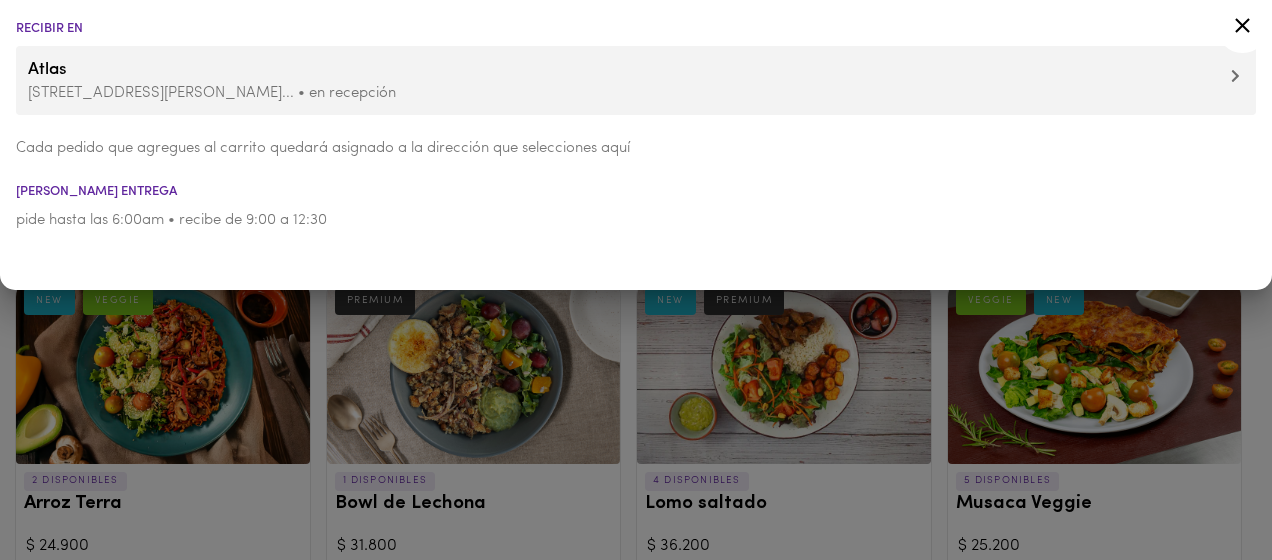 click at bounding box center (636, 280) 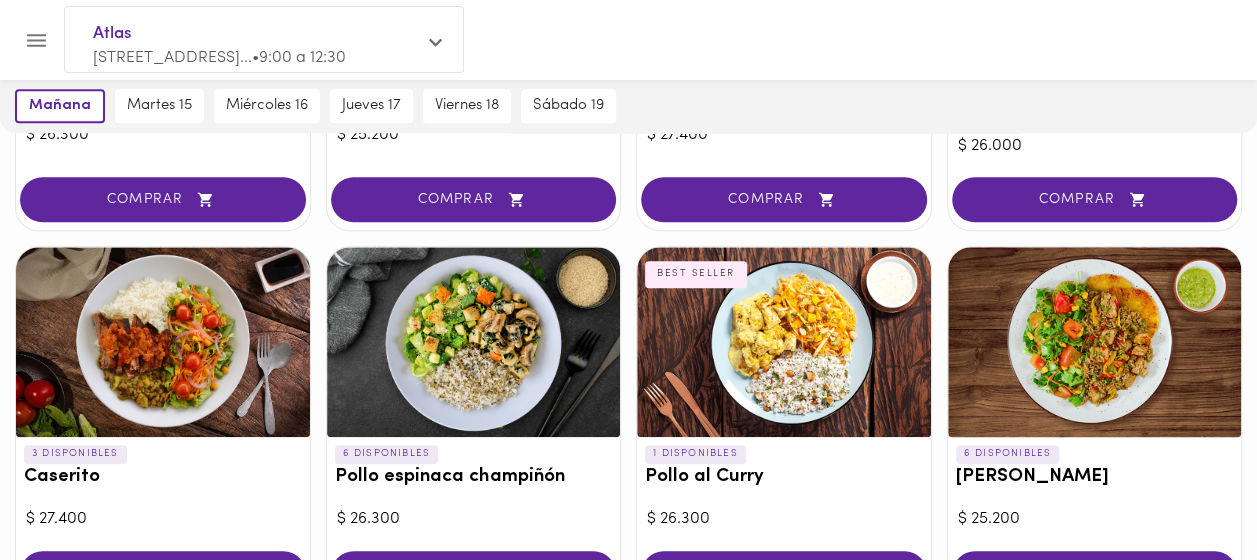 scroll, scrollTop: 809, scrollLeft: 0, axis: vertical 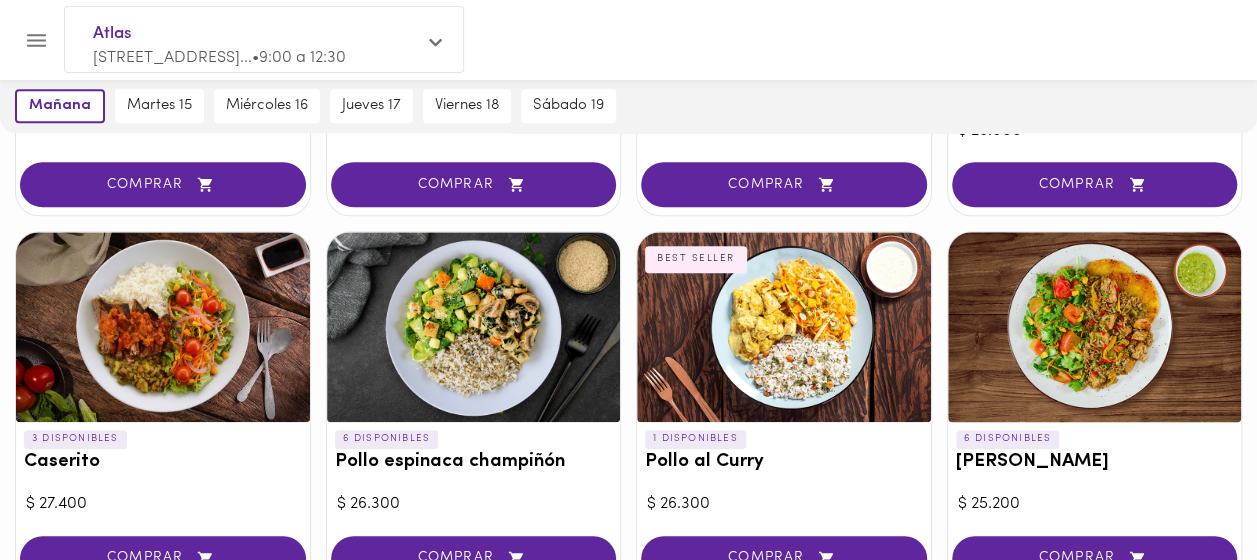 click at bounding box center [163, 327] 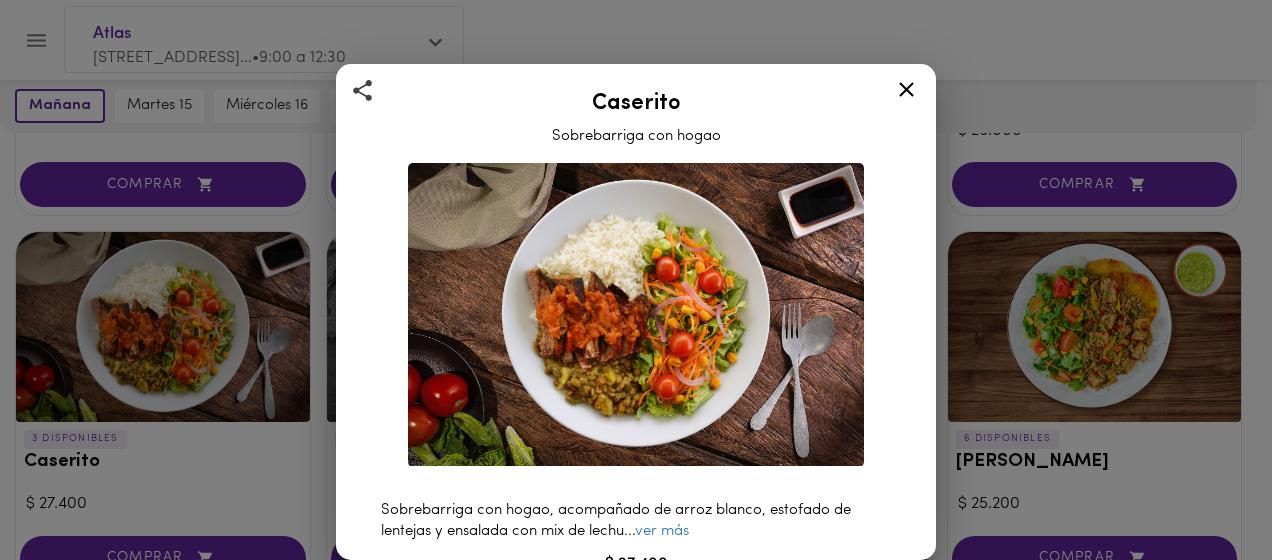 click on "Caserito    Sobrebarriga con hogao Sobrebarriga con hogao, acompañado de arroz blanco, estofado de lentejas y ensalada con mix de lechu ...  ver más $ 27.400 Agregar al carrito 784,66 Calorías  37,71 Proteína 101,12 Carbs 25,5 Grasa 396,07 Sodio Ingredientes Fécula de maíz, Fondo de res, Zanahoria, Papa, Cebolla larga, Cilantro, Aceite de mazorca, Lentejas, ...  ver más" at bounding box center [636, 280] 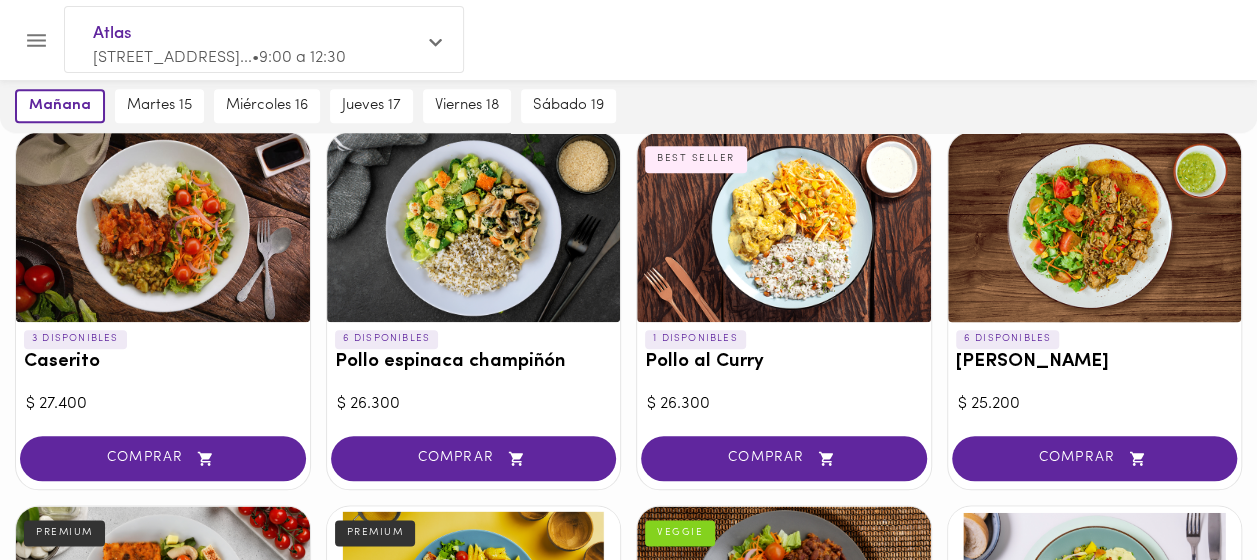 scroll, scrollTop: 912, scrollLeft: 0, axis: vertical 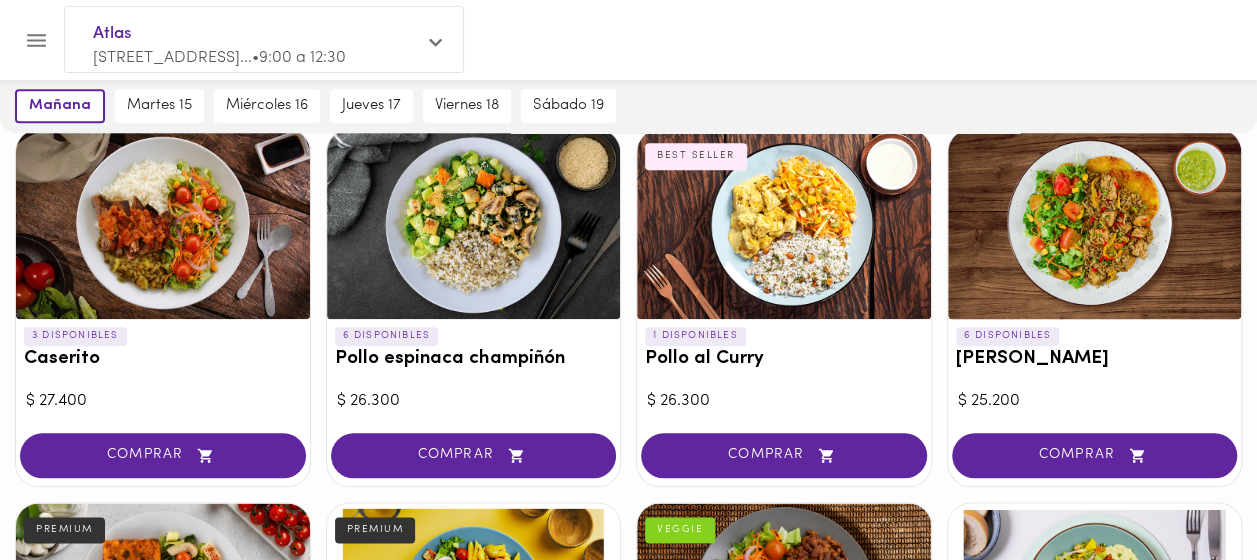 click at bounding box center [1095, 224] 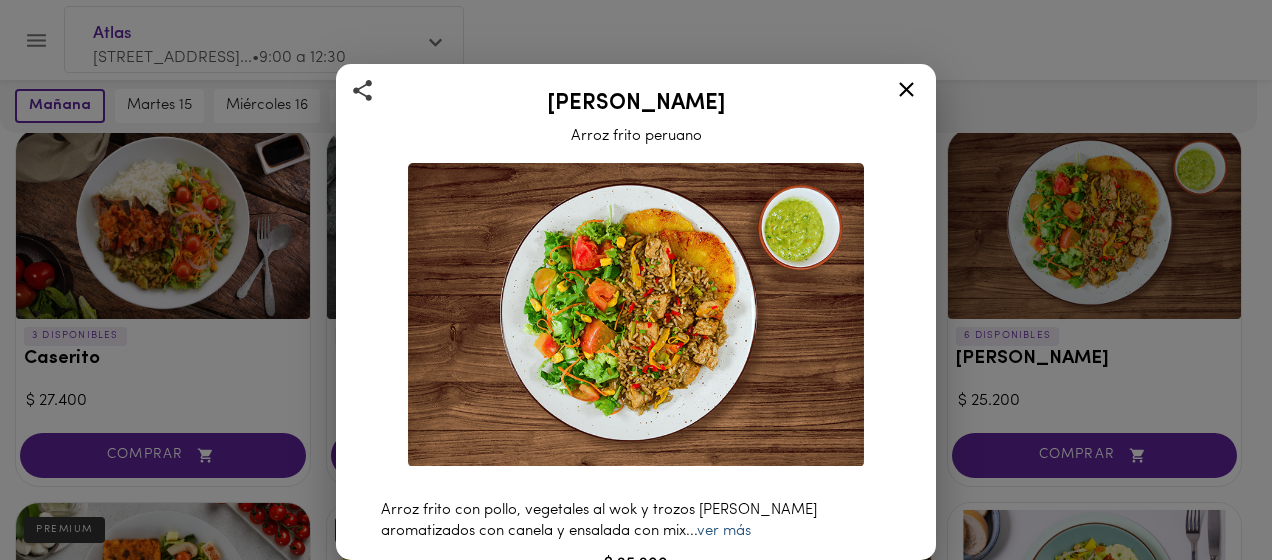 click on "ver más" at bounding box center (724, 531) 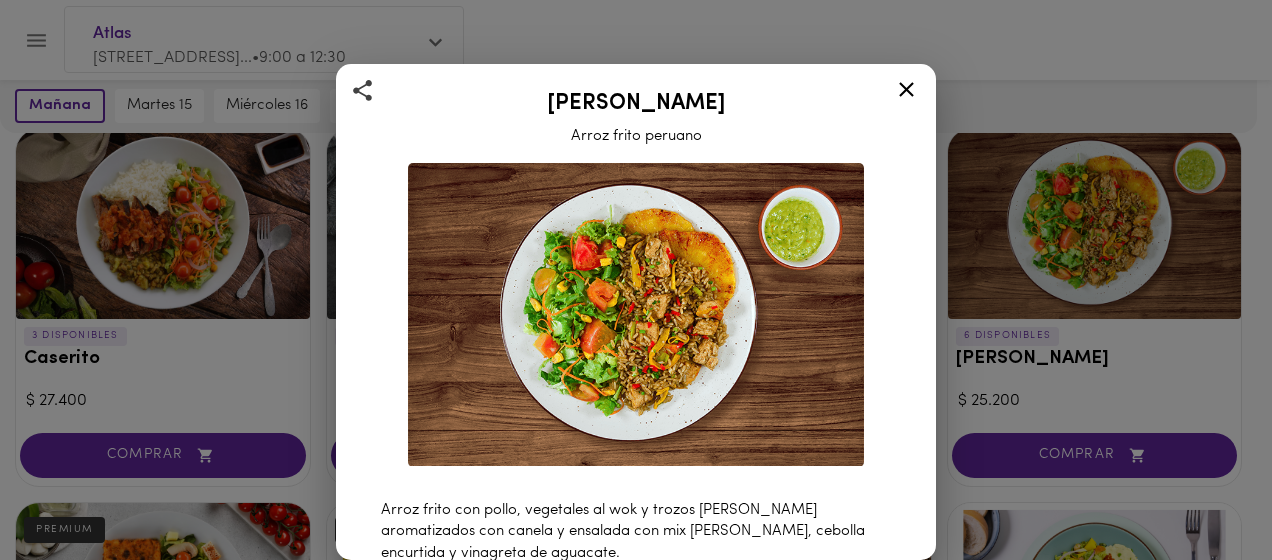click on "[PERSON_NAME] frito peruano Arroz frito con pollo, vegetales al wok y trozos [PERSON_NAME] aromatizados con canela y ensalada con mix [PERSON_NAME], cebolla encurtida y vinagreta de aguacate. $ 25.200 Agregar al carrito 705 Calorías 26.5 grs Proteína 123.8 grs Carbs 11.5 grs Grasa 444.7 Sodio Ingredientes Arroz blanco, Pollo al horno, Salsa de soya, Miel de abejas, Sal, Zucchini, Cebolla larga, Cebollín, ...  ver más Contiene:   Soya, [PERSON_NAME], Procesado en conjunto con frutos secos." at bounding box center [636, 280] 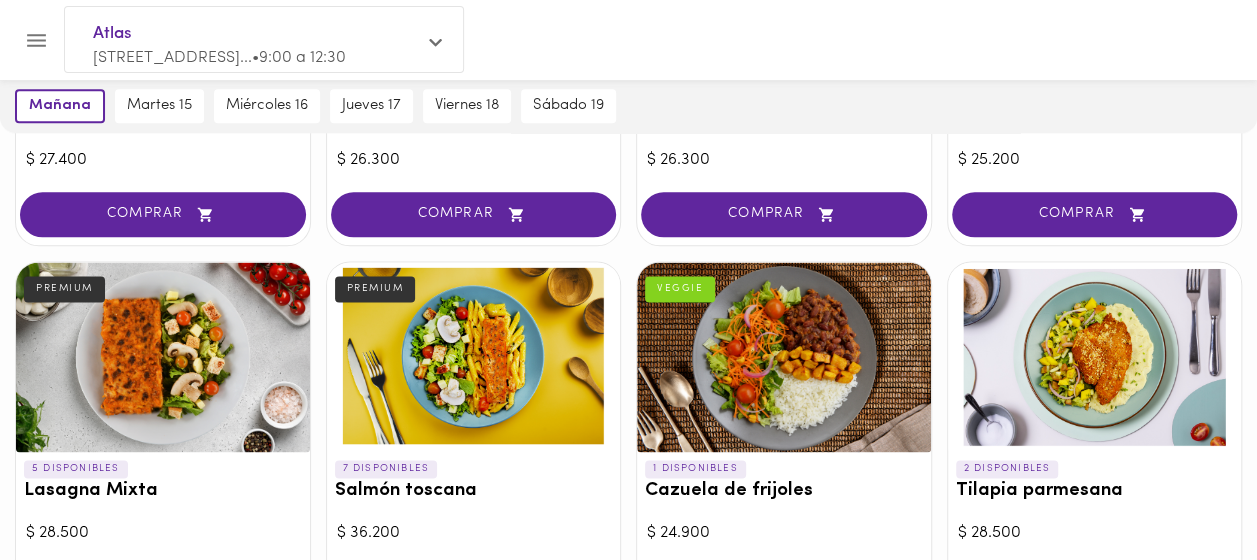 scroll, scrollTop: 1175, scrollLeft: 0, axis: vertical 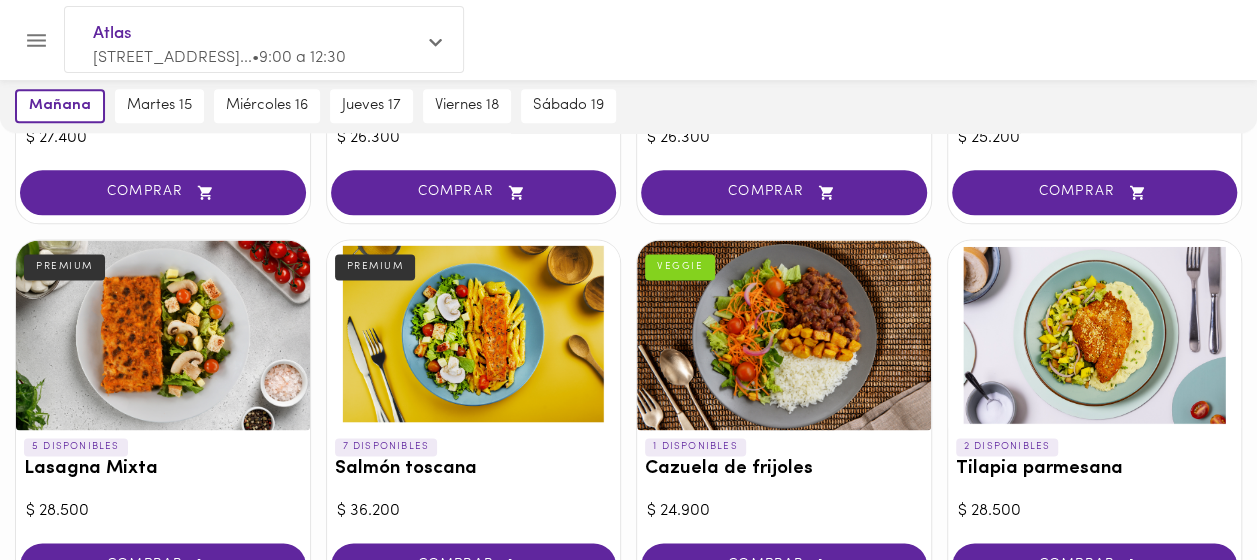 click on "Tilapia parmesana" at bounding box center [1095, 469] 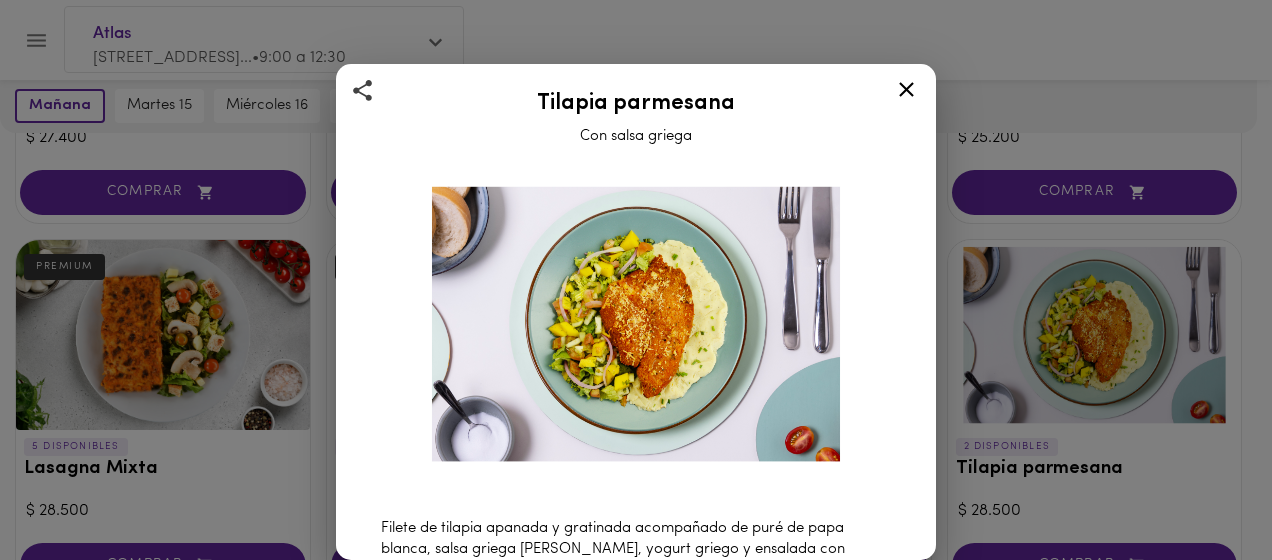 click on "Tilapia parmesana   Con salsa griega Filete de tilapia apanada y gratinada acompañado de puré de papa blanca, salsa griega [PERSON_NAME], yogurt griego y ensalada con mango, tomate, cebolla encurtida, pepino y vinagreta de albahaca y miel.  $ 28.500 Agregar al carrito 535.3 Calorías 35.05 grs Proteína 38.7 grs Carbs 26.5 grs  Grasa 370.2 Sodio Ingredientes Yogurt griego, Pepino cohombro, pasta ajo artesanal, sal, pimienta negra, mayonesa suave, limón, nue ...  ver más Contiene:   Nuez moscada, Perejil, Lácteos, Procesado en conjunto con frutos secos." at bounding box center (636, 280) 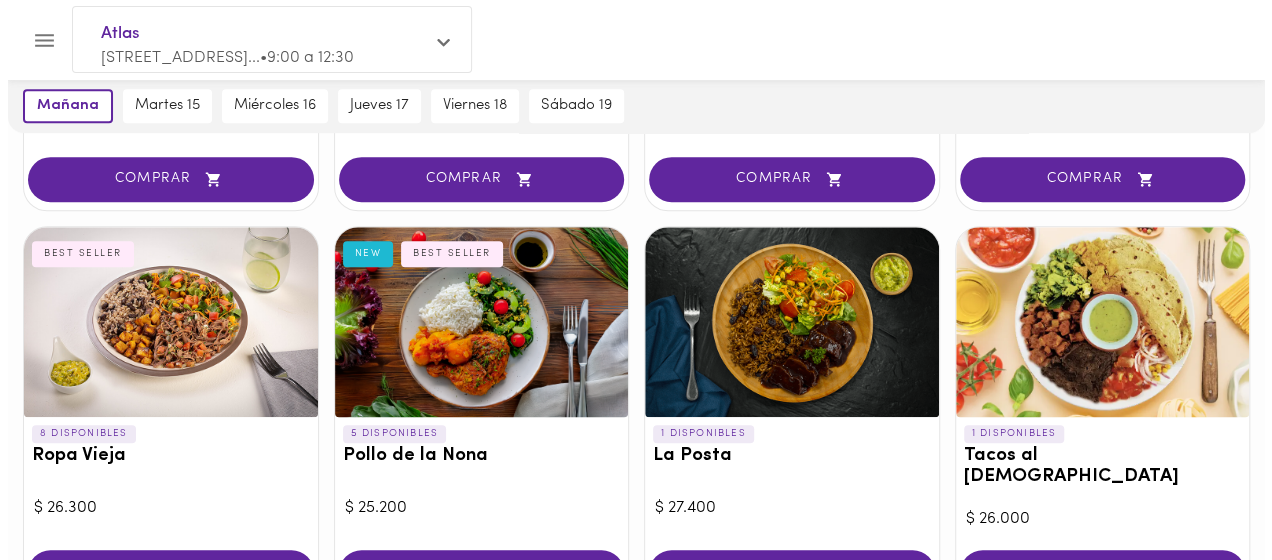 scroll, scrollTop: 440, scrollLeft: 0, axis: vertical 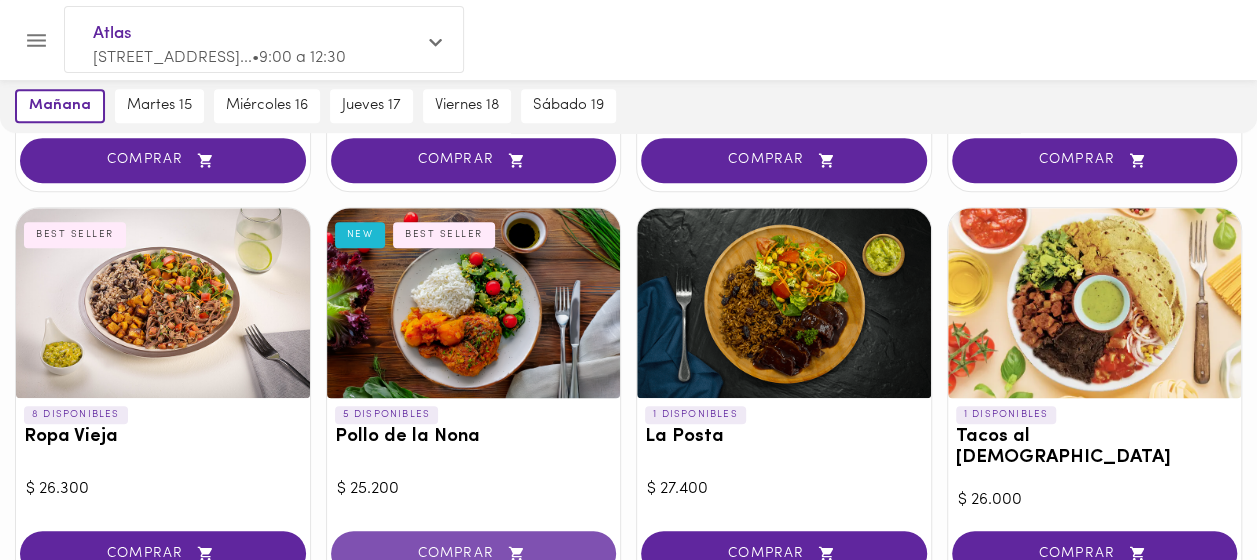 click on "COMPRAR" at bounding box center (474, 553) 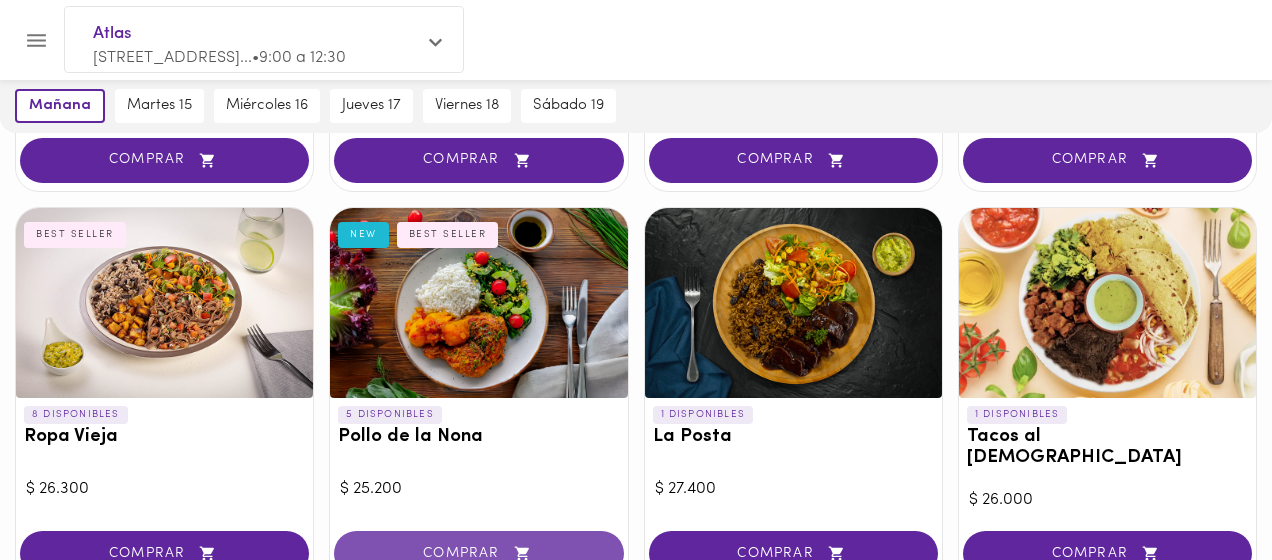 scroll, scrollTop: 441, scrollLeft: 0, axis: vertical 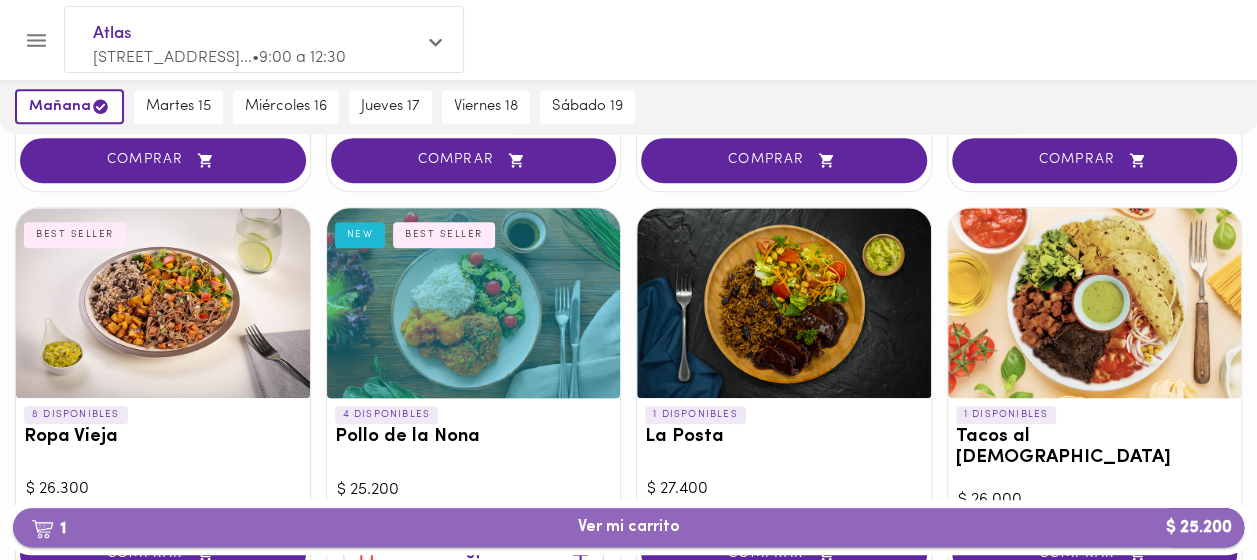 click on "1 Ver mi carrito $ 25.200" at bounding box center (629, 527) 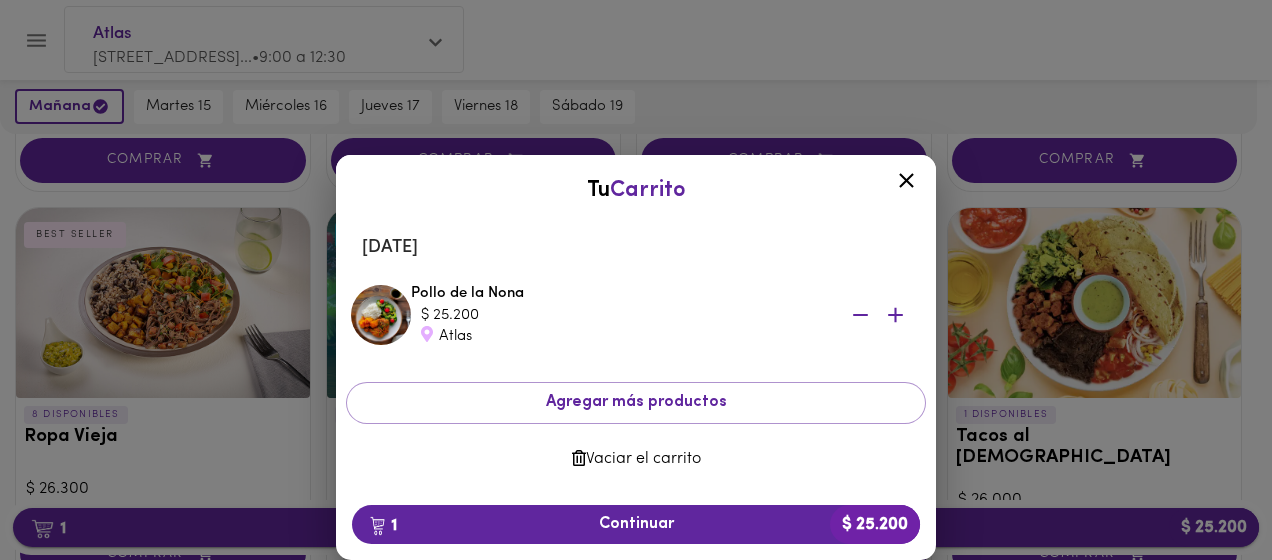 click on "1 Continuar $ 25.200" at bounding box center [636, 524] 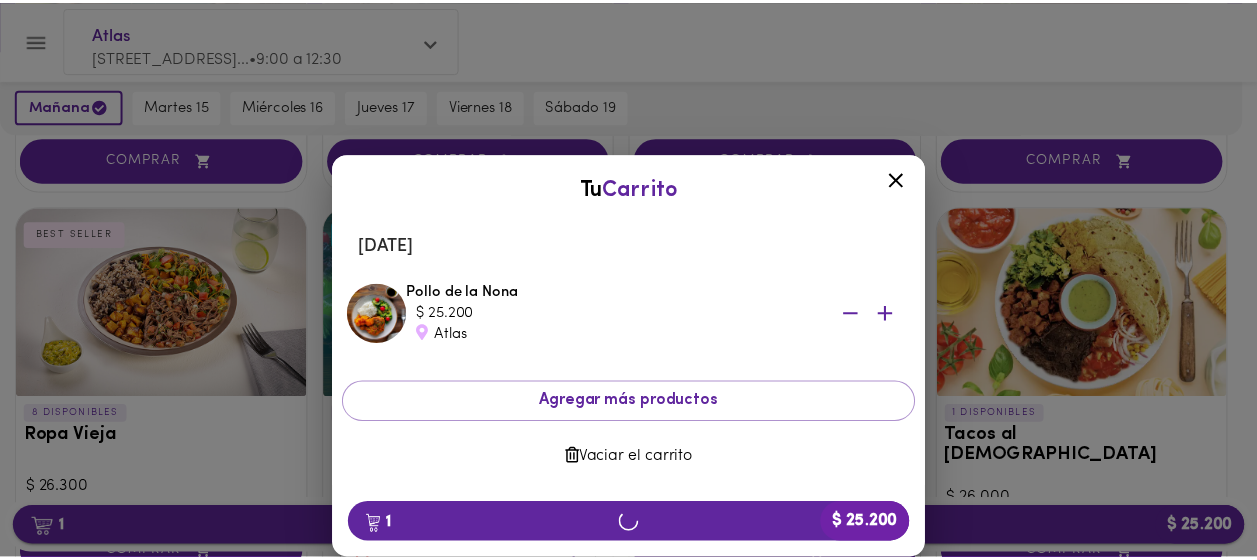 scroll, scrollTop: 0, scrollLeft: 0, axis: both 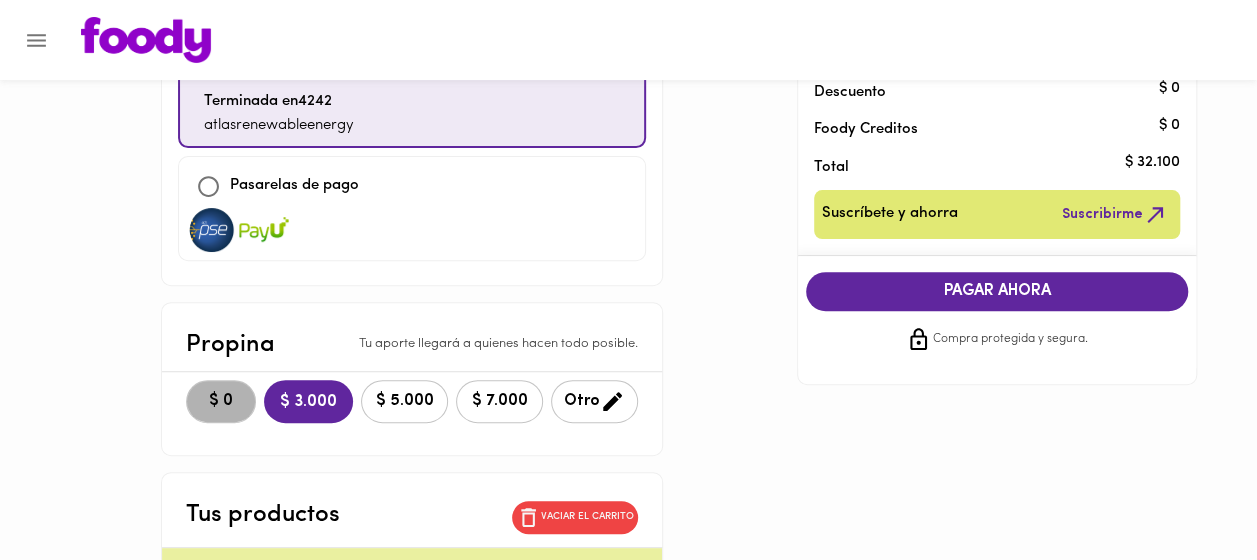 click on "$ 0" at bounding box center [221, 401] 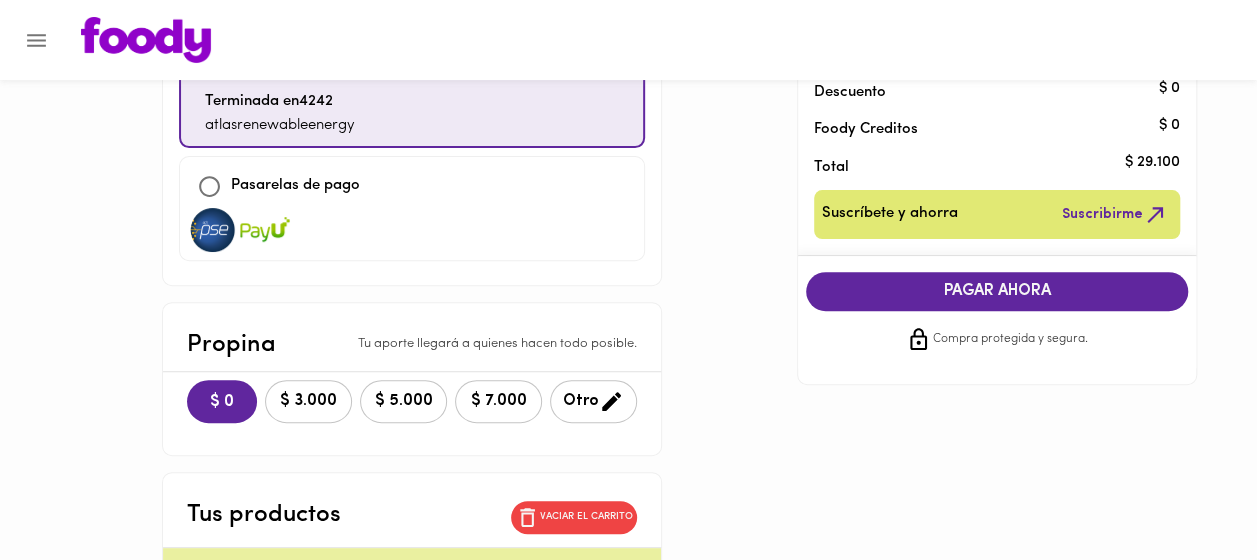 click on "PAGAR AHORA" at bounding box center [997, 291] 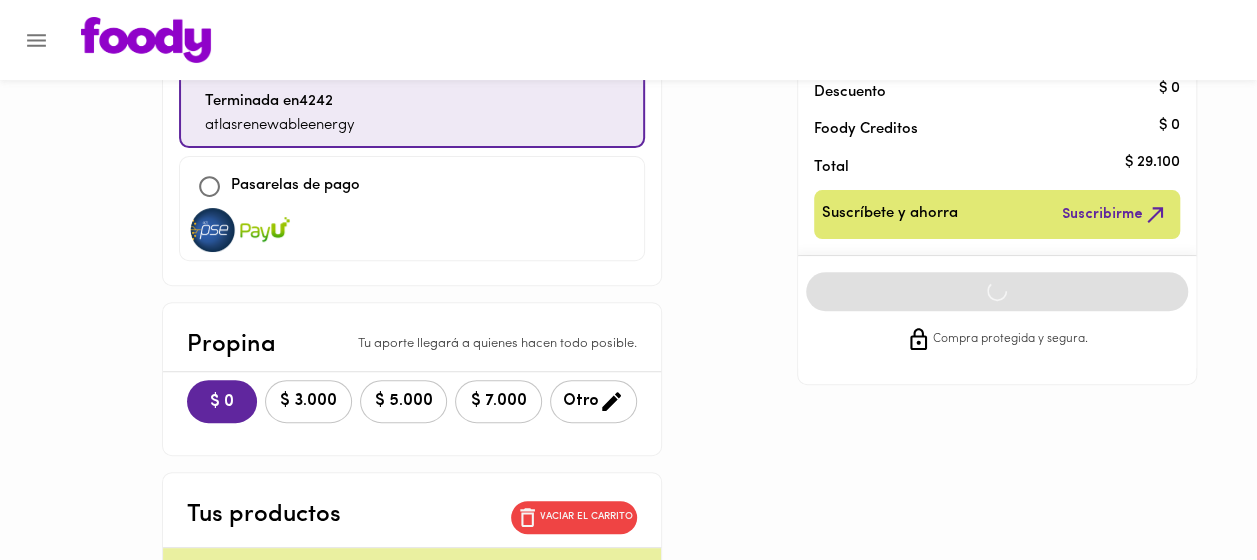 scroll, scrollTop: 0, scrollLeft: 0, axis: both 